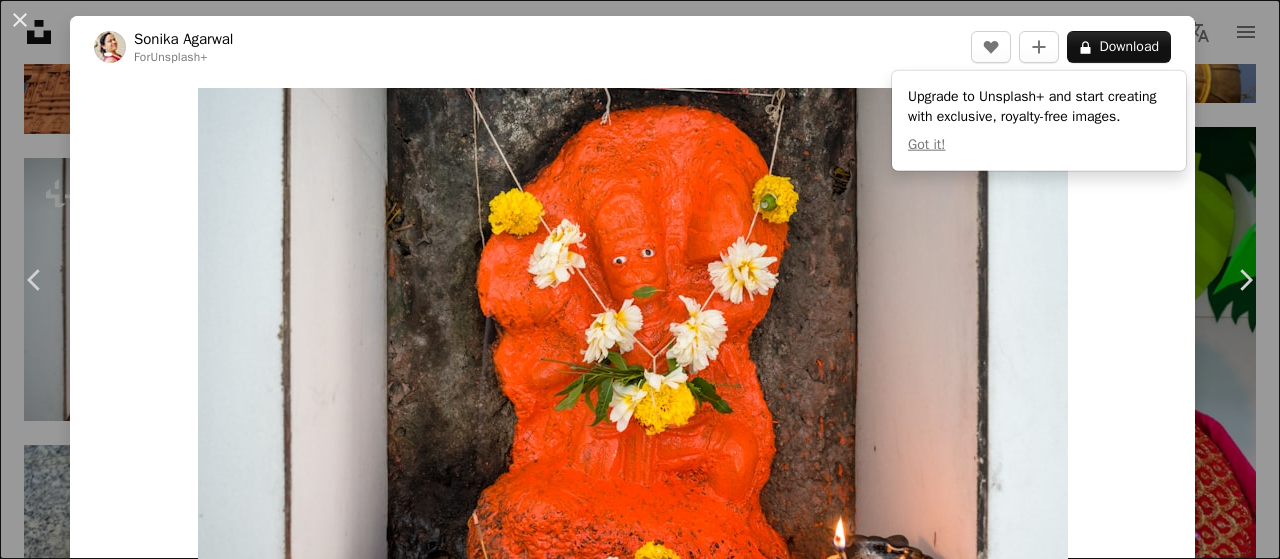 scroll, scrollTop: 8320, scrollLeft: 0, axis: vertical 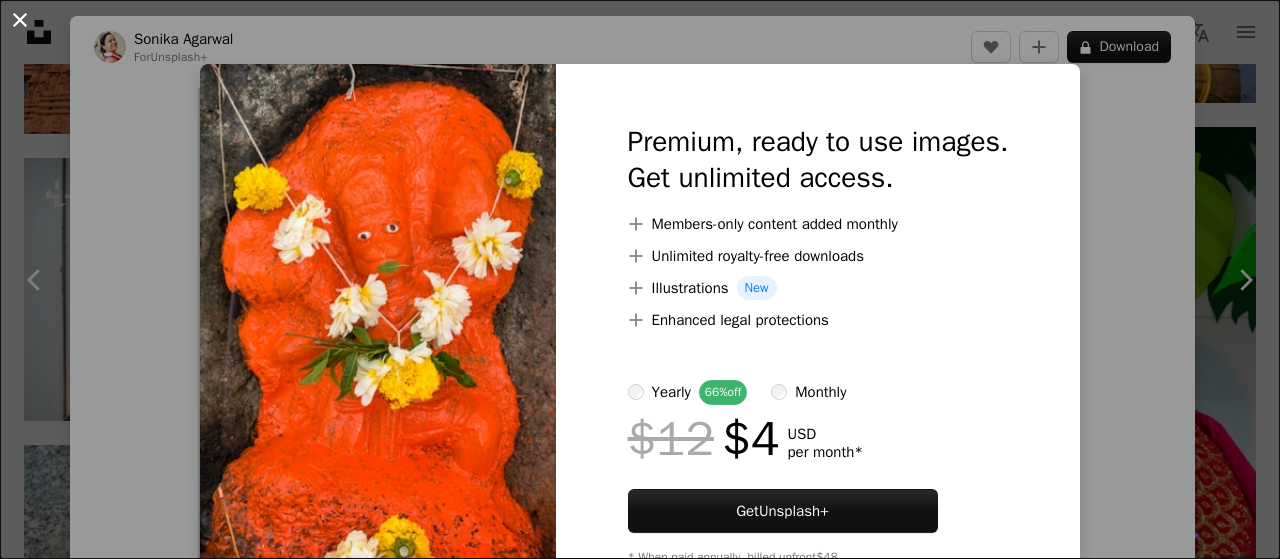 click on "An X shape" at bounding box center [20, 20] 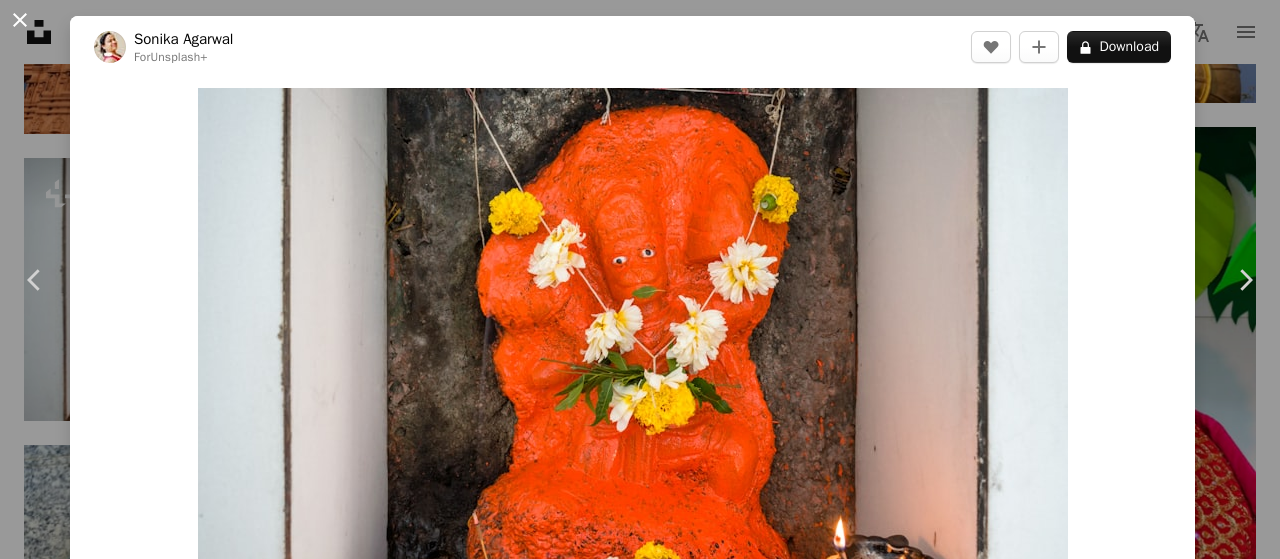 click on "An X shape" at bounding box center (20, 20) 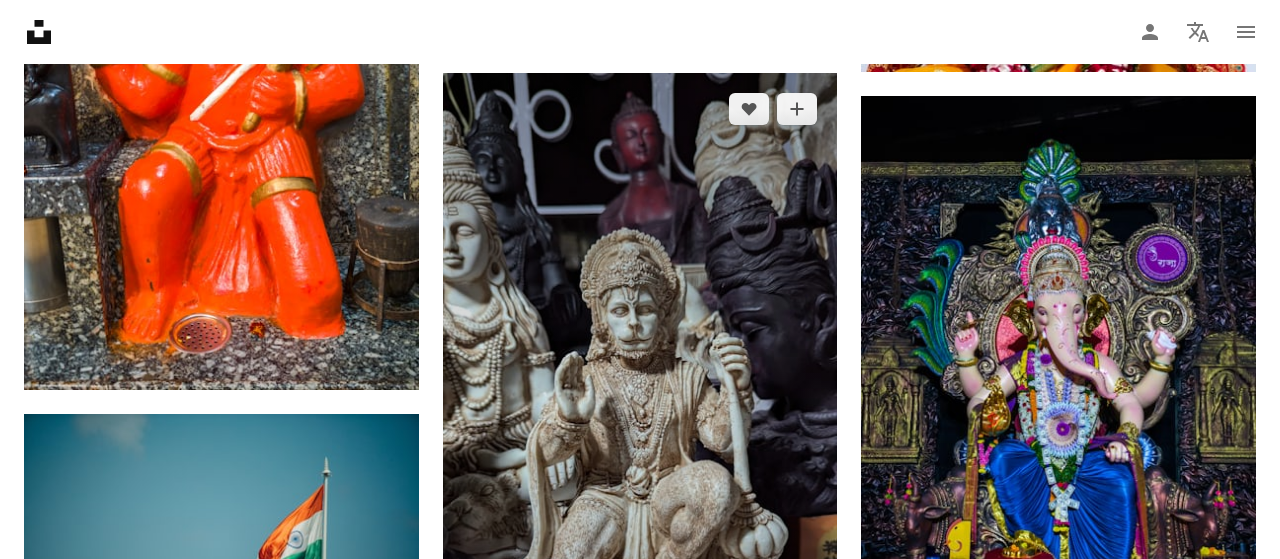 scroll, scrollTop: 9048, scrollLeft: 0, axis: vertical 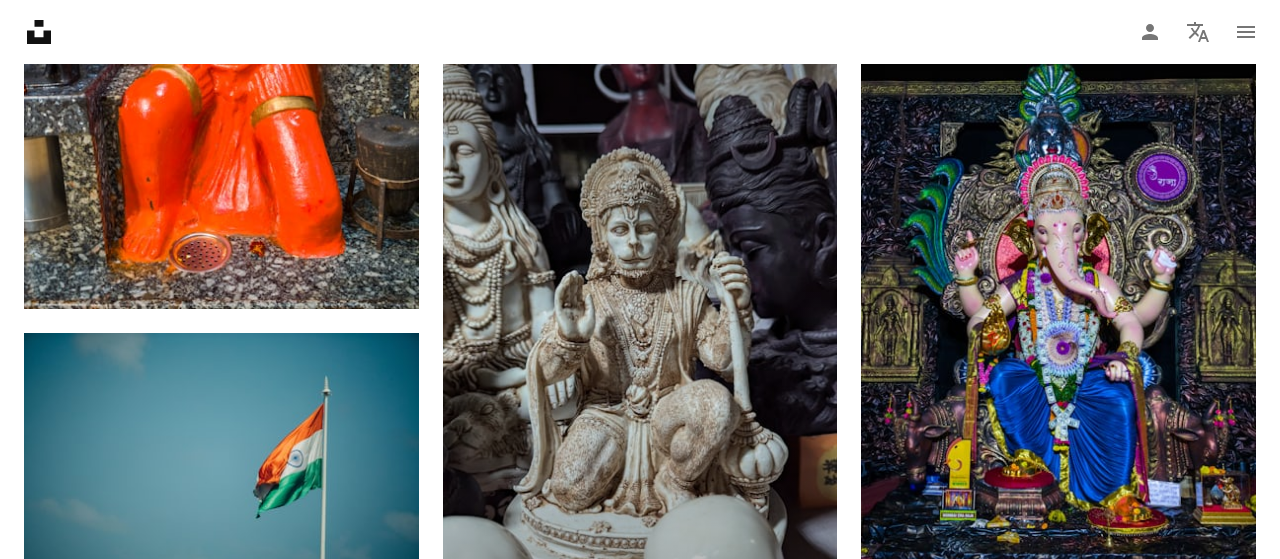 click at bounding box center [640, 343] 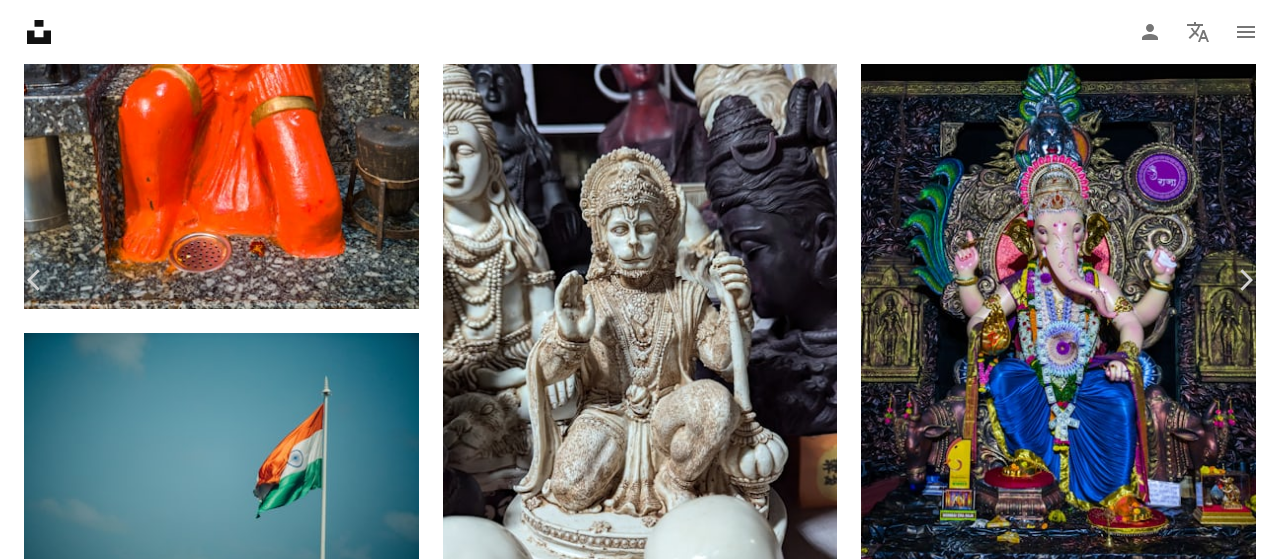 click on "Chevron down" 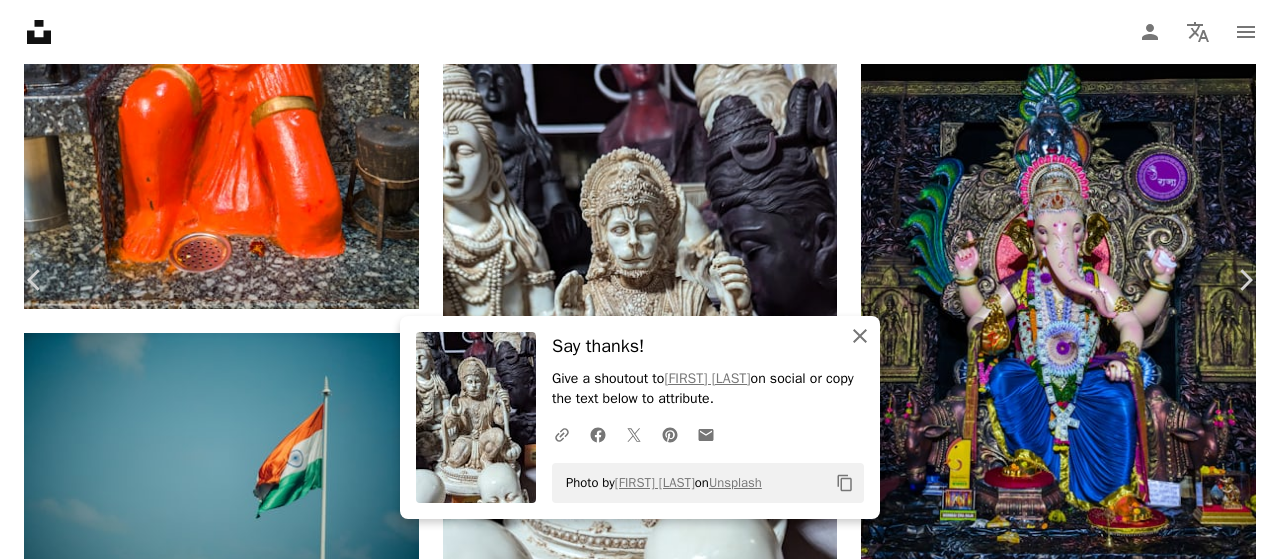 click on "An X shape" 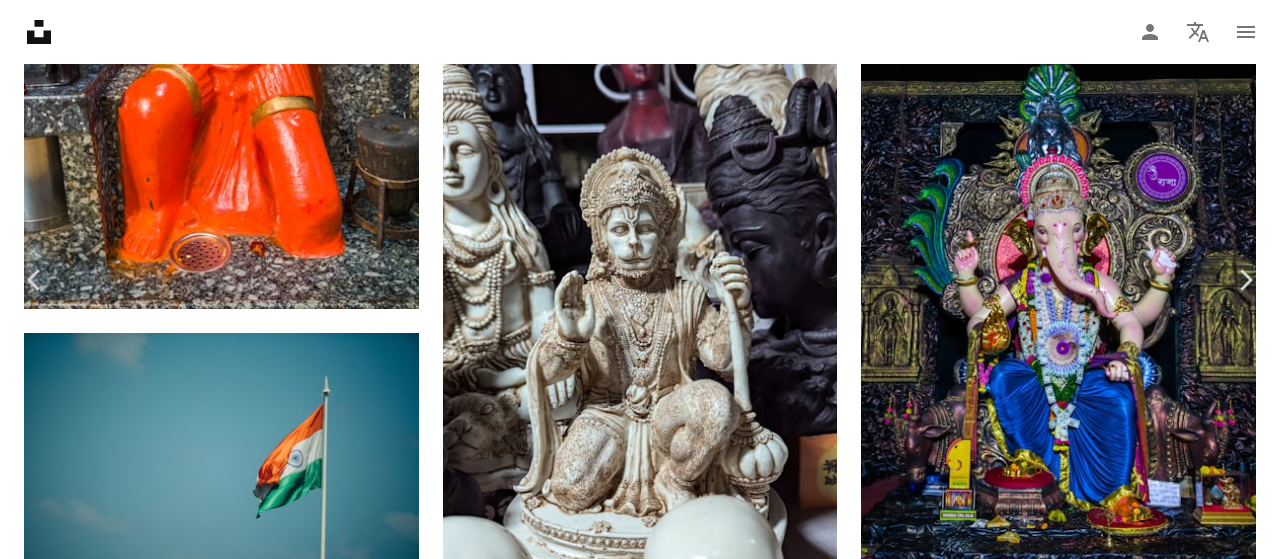 click on "An X shape" at bounding box center [20, 20] 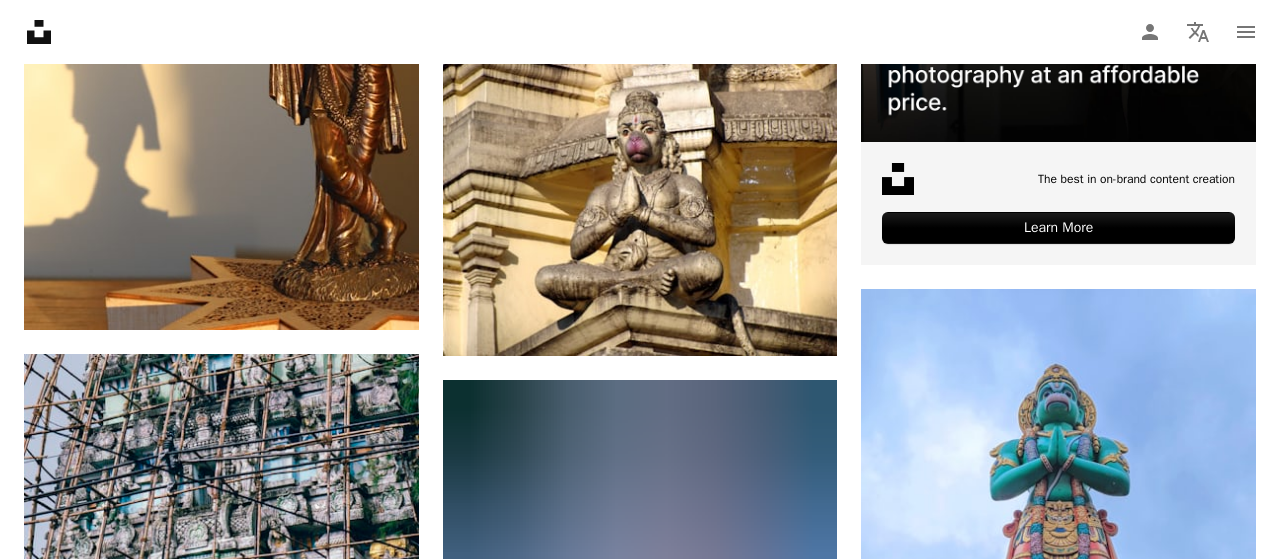 scroll, scrollTop: 10400, scrollLeft: 0, axis: vertical 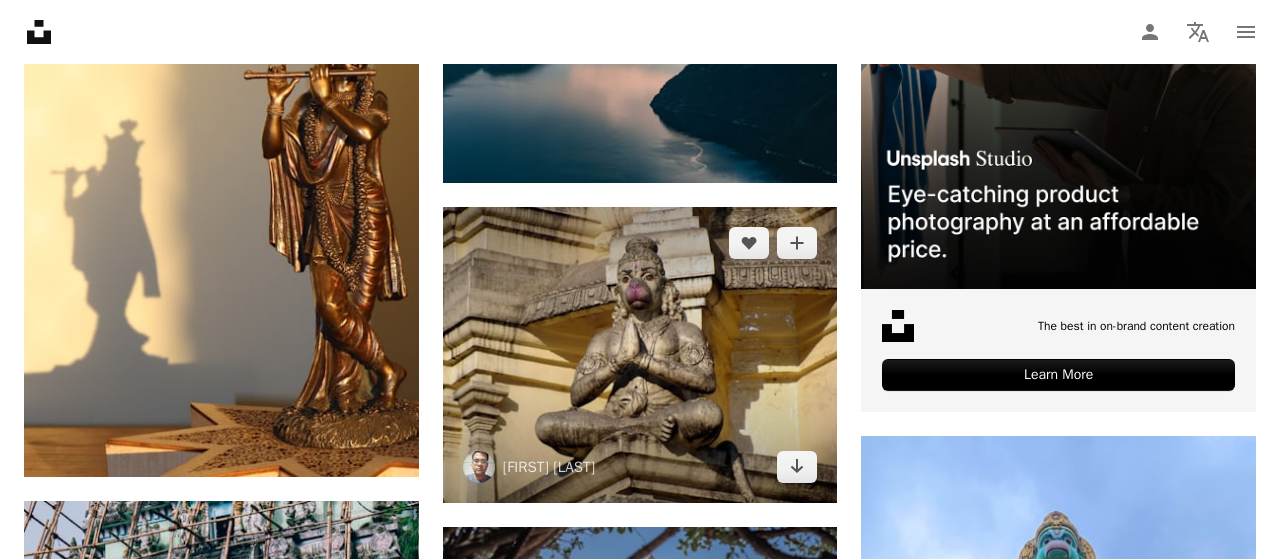 click at bounding box center (640, 355) 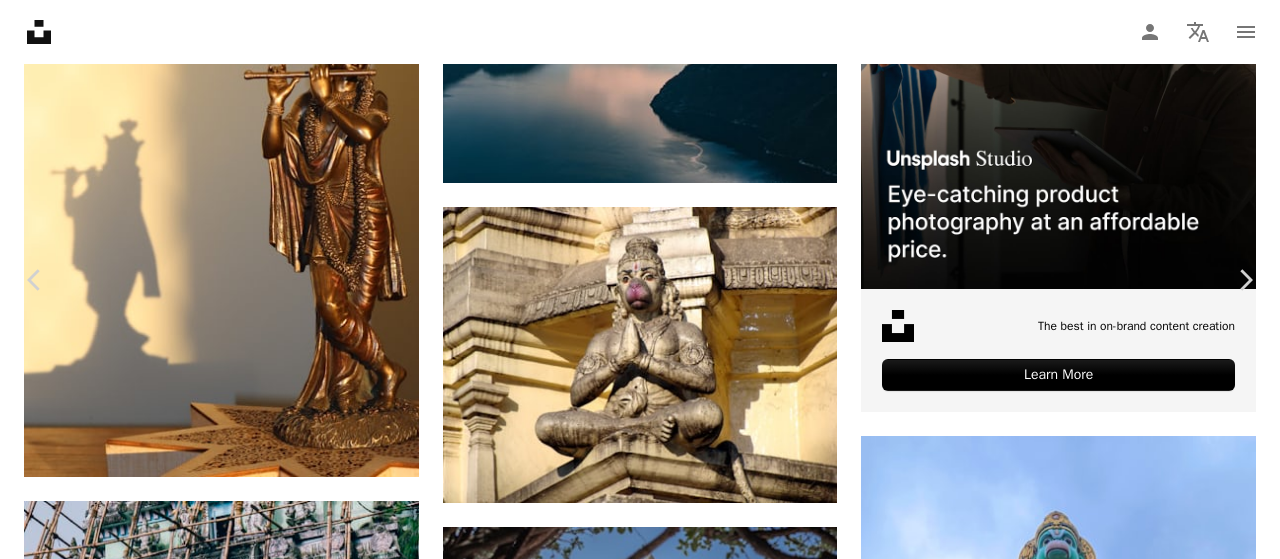 click on "Chevron down" at bounding box center [1154, 4426] 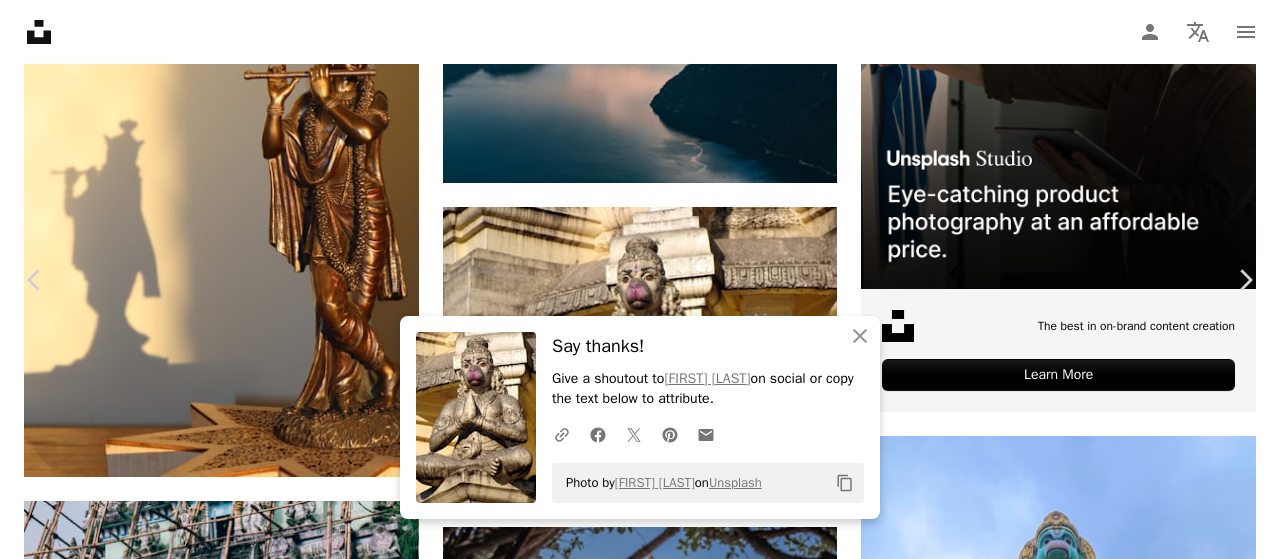 click on "An X shape" at bounding box center [20, 20] 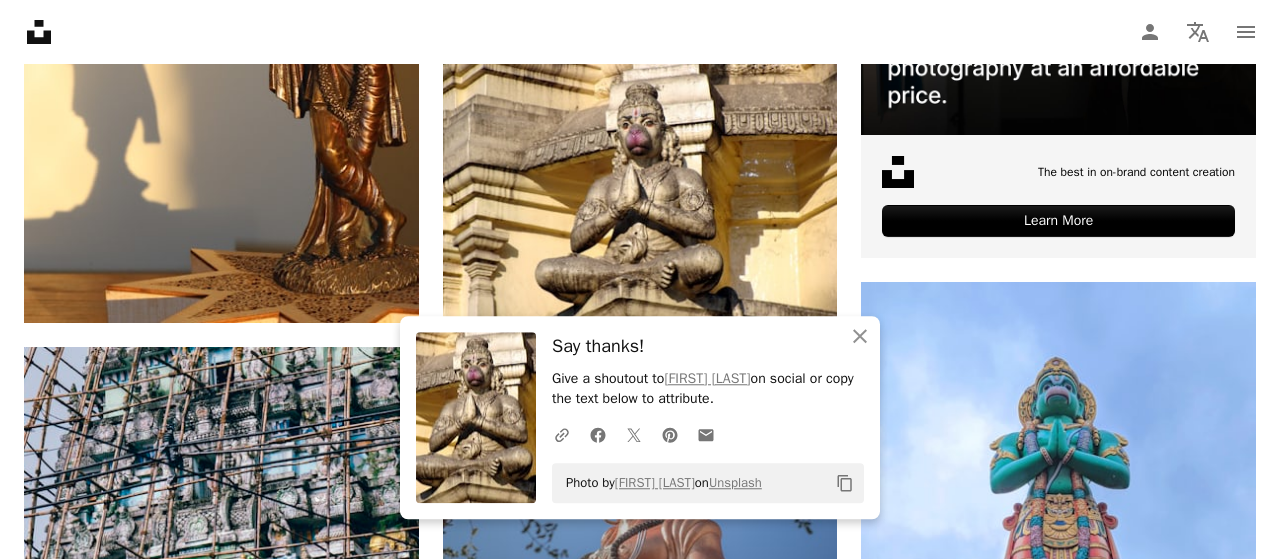 scroll, scrollTop: 10608, scrollLeft: 0, axis: vertical 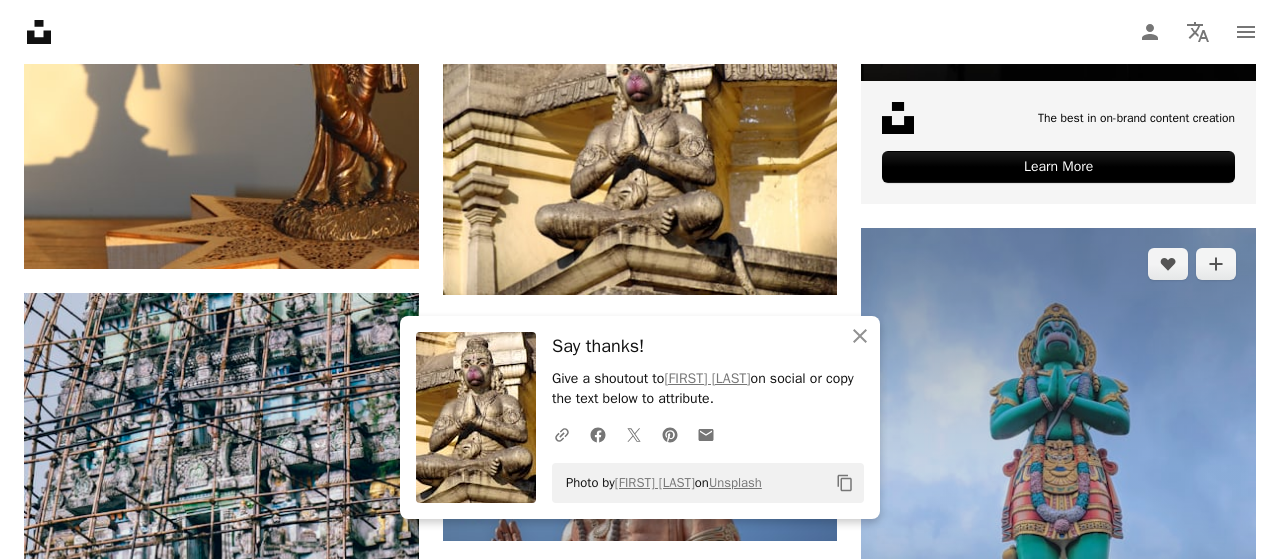 click at bounding box center [1058, 492] 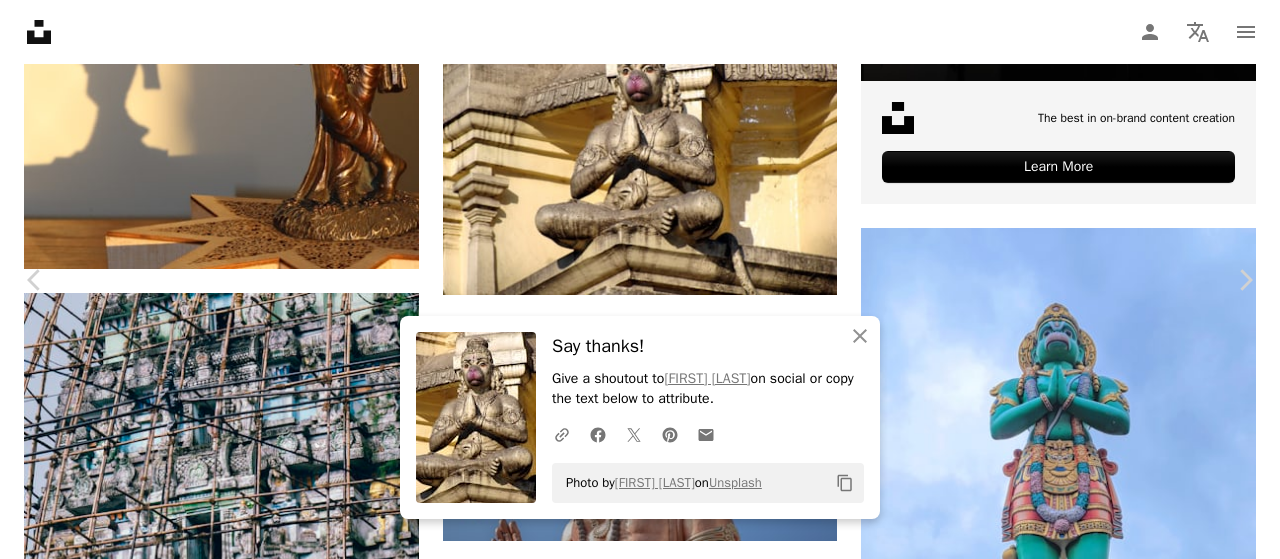 click on "Chevron down" 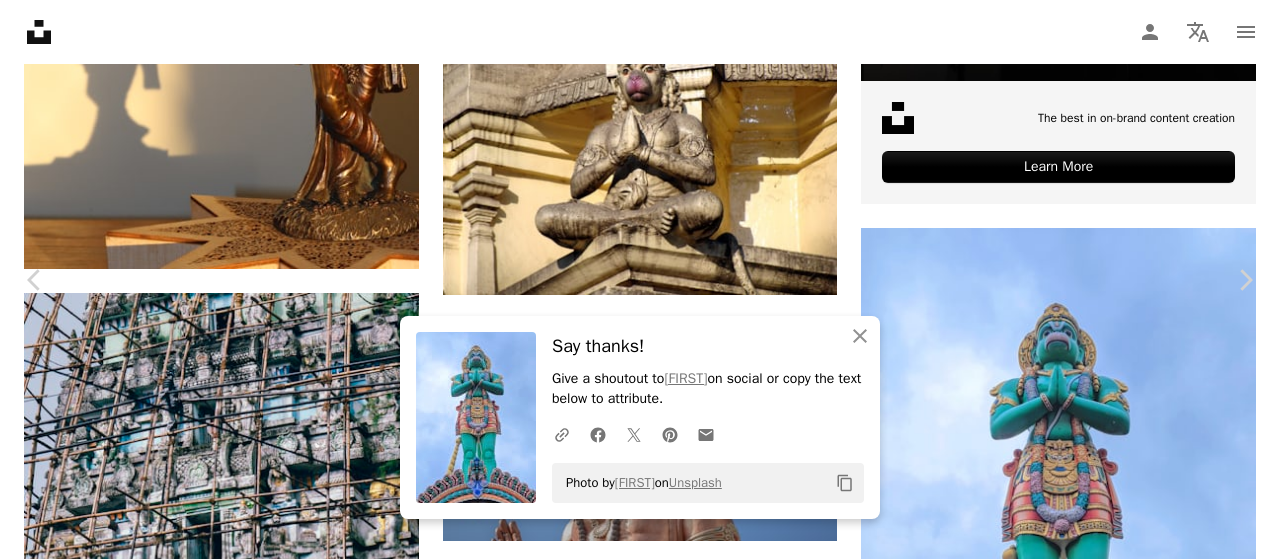 click on "An X shape" at bounding box center (20, 20) 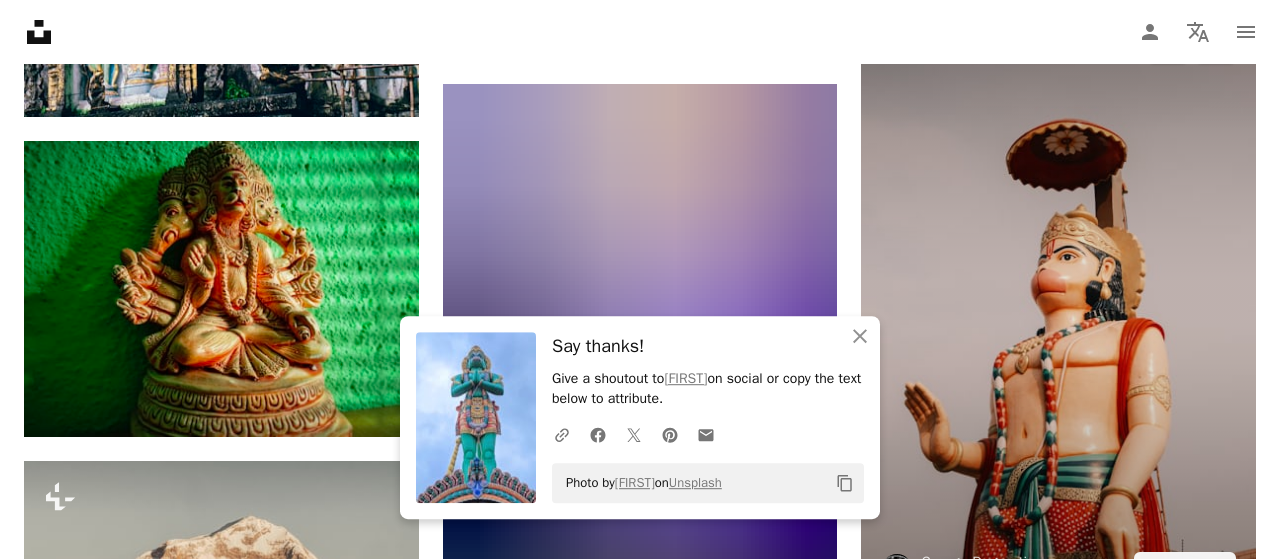 scroll, scrollTop: 11440, scrollLeft: 0, axis: vertical 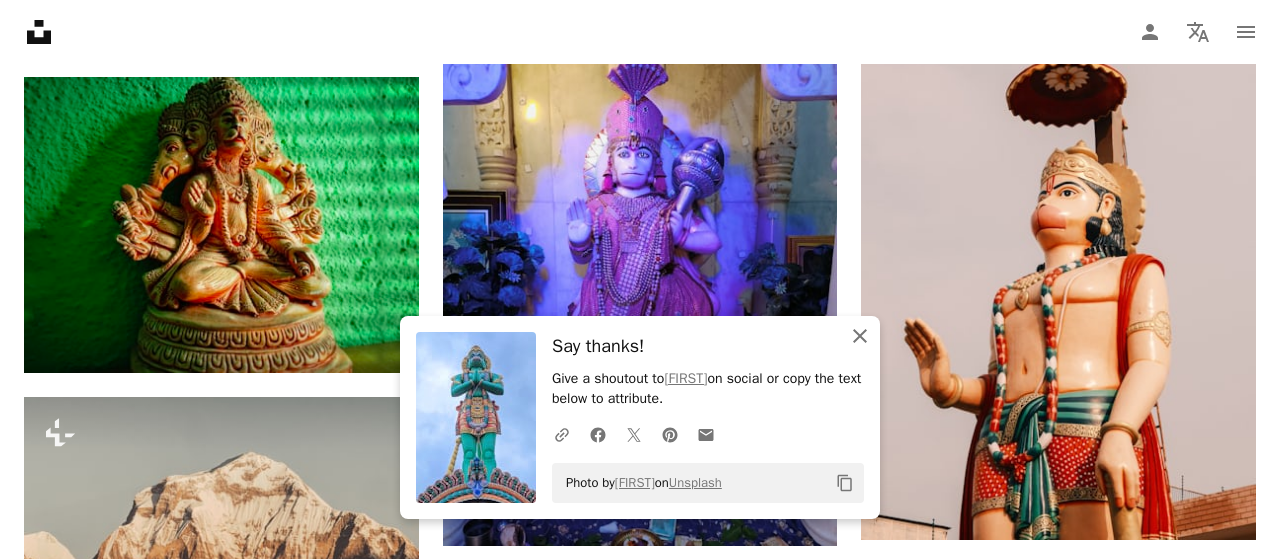 click on "An X shape" 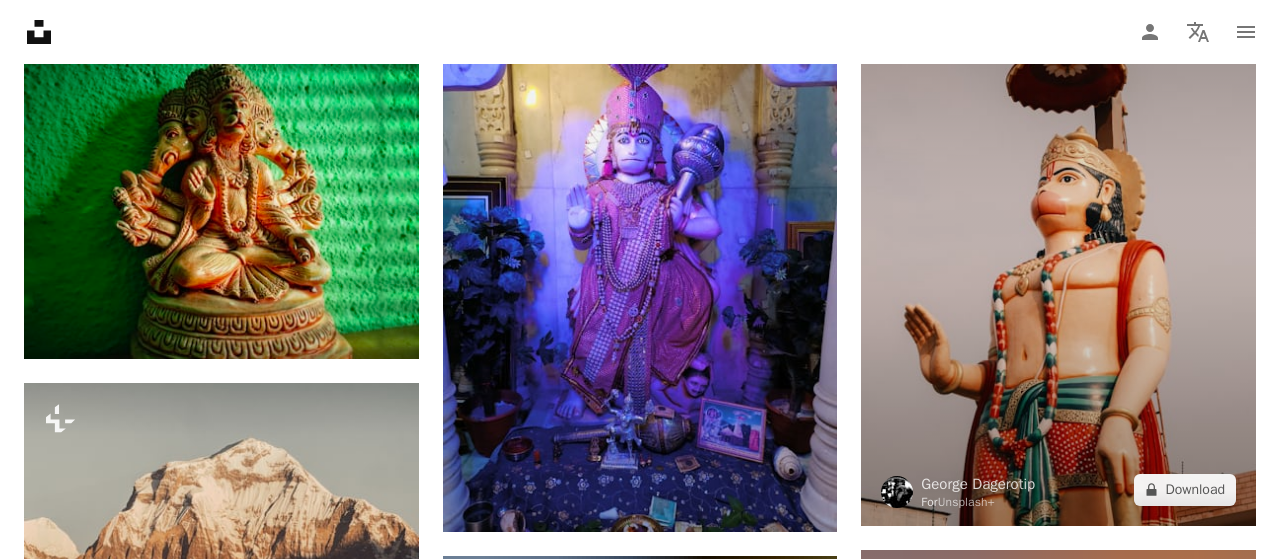 scroll, scrollTop: 11534, scrollLeft: 0, axis: vertical 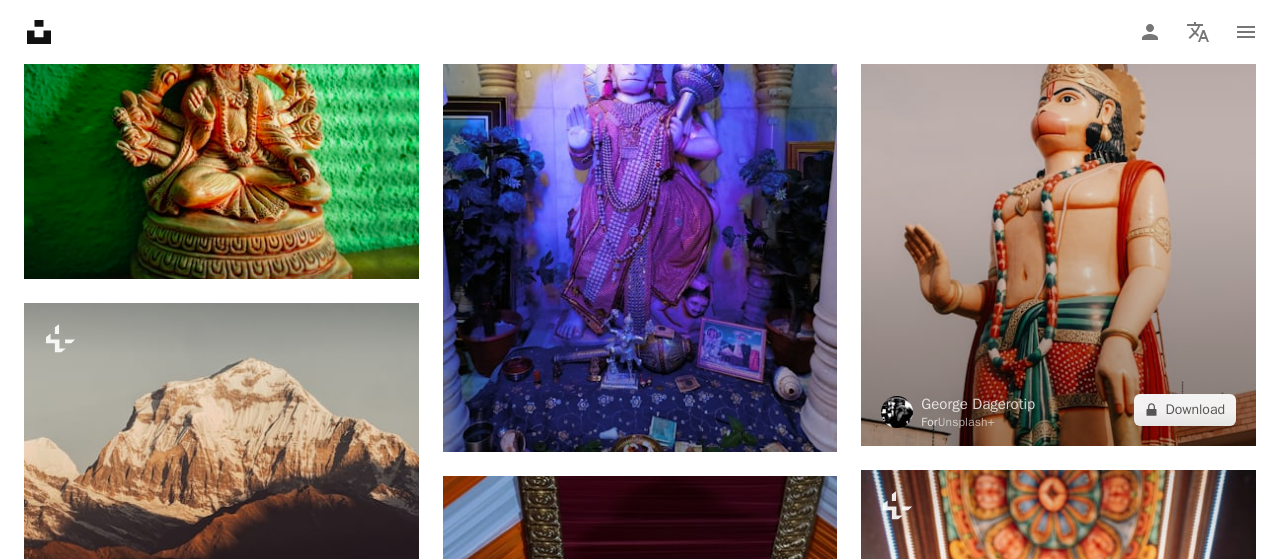 click at bounding box center (1058, 150) 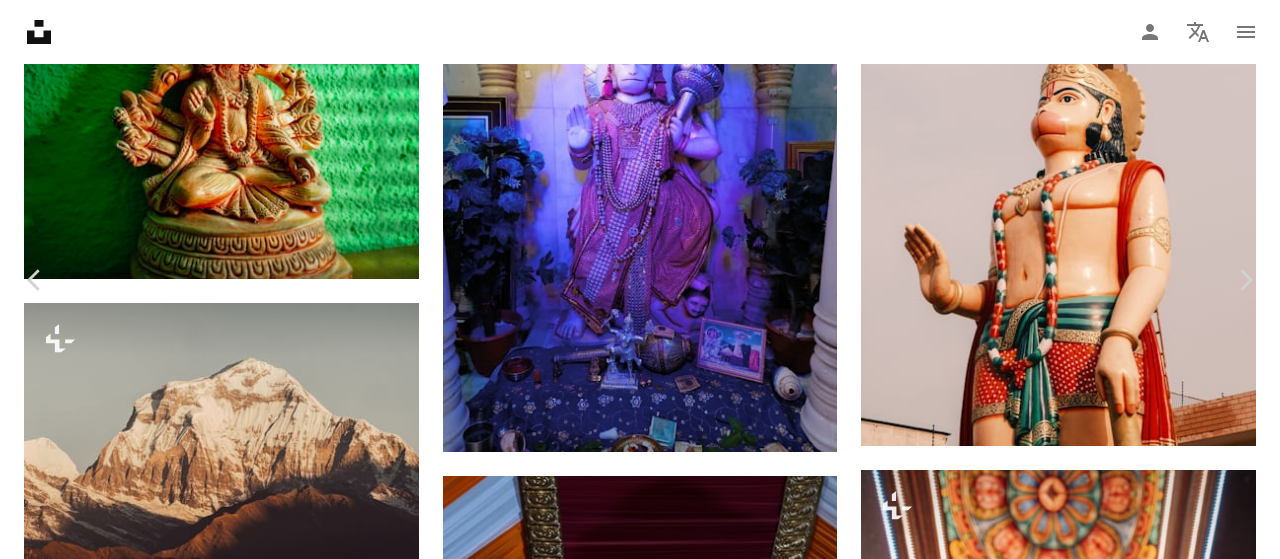 click on "An X shape" at bounding box center [20, 20] 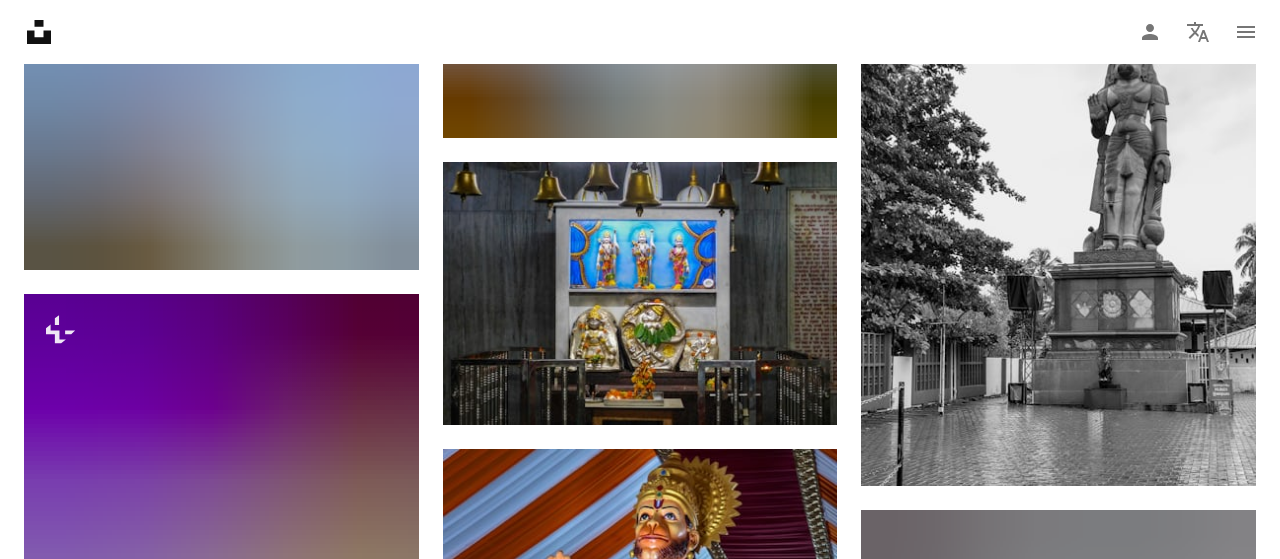 scroll, scrollTop: 18189, scrollLeft: 0, axis: vertical 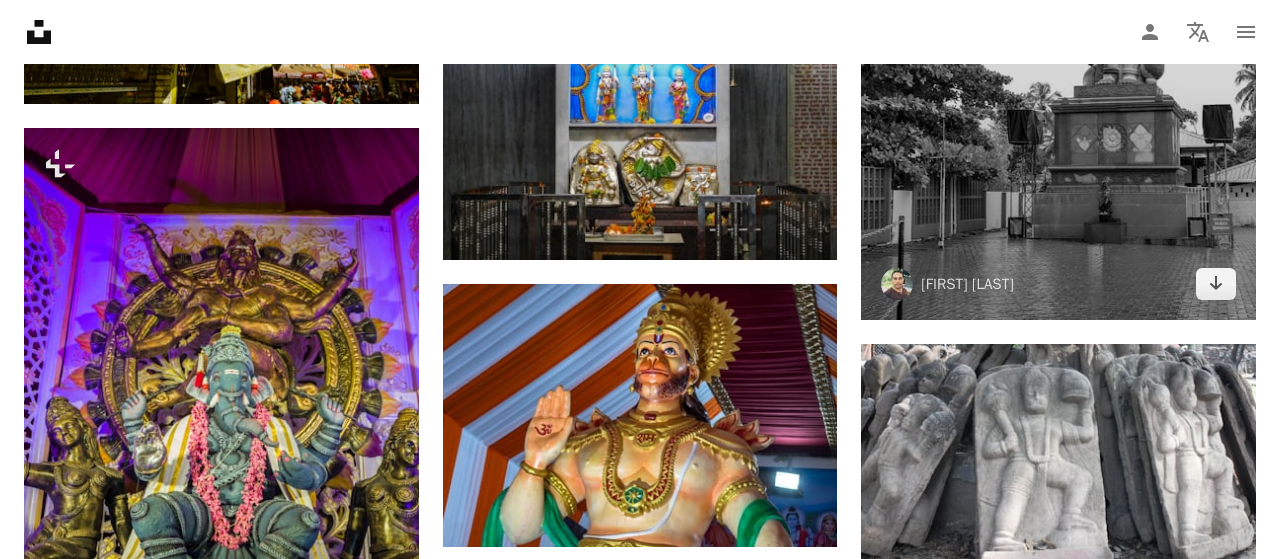click at bounding box center (1058, 66) 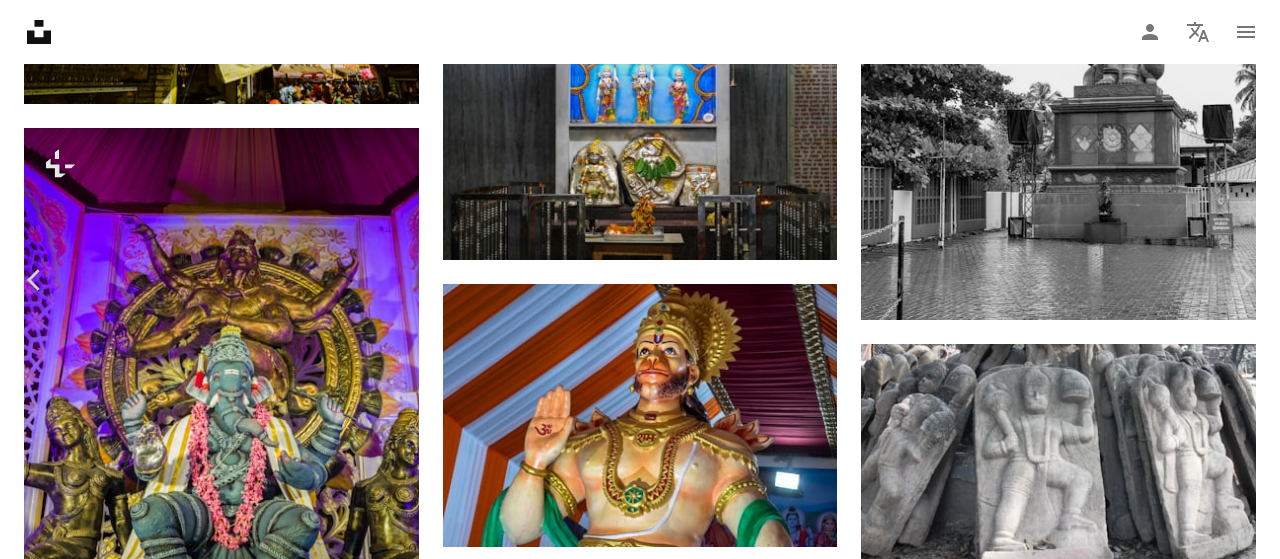 click on "Chevron down" 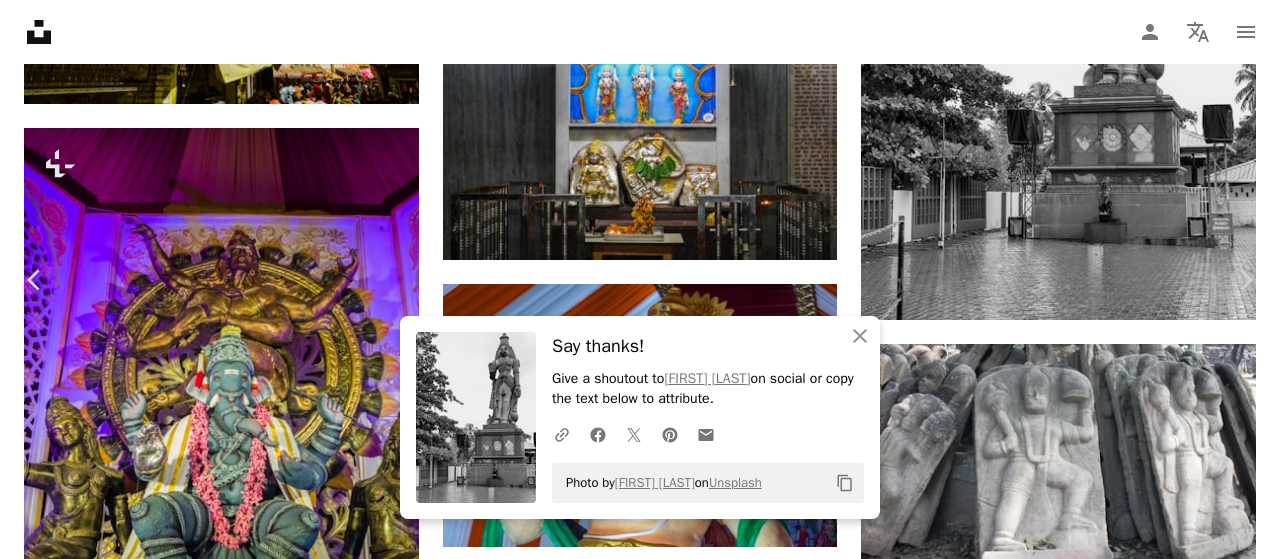click on "An X shape" at bounding box center [20, 20] 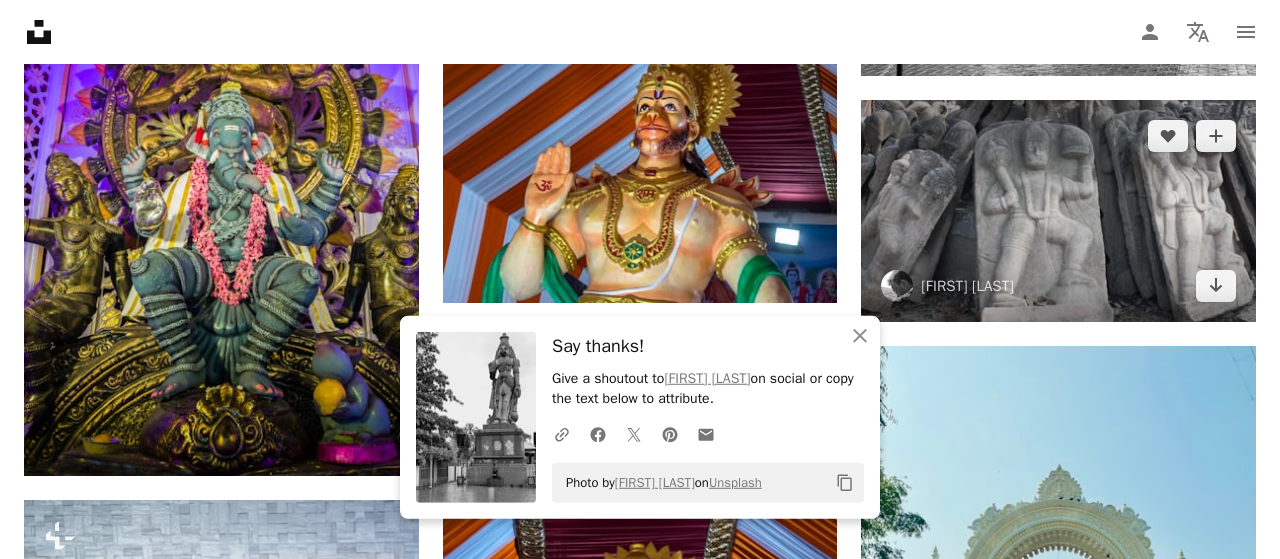 scroll, scrollTop: 18397, scrollLeft: 0, axis: vertical 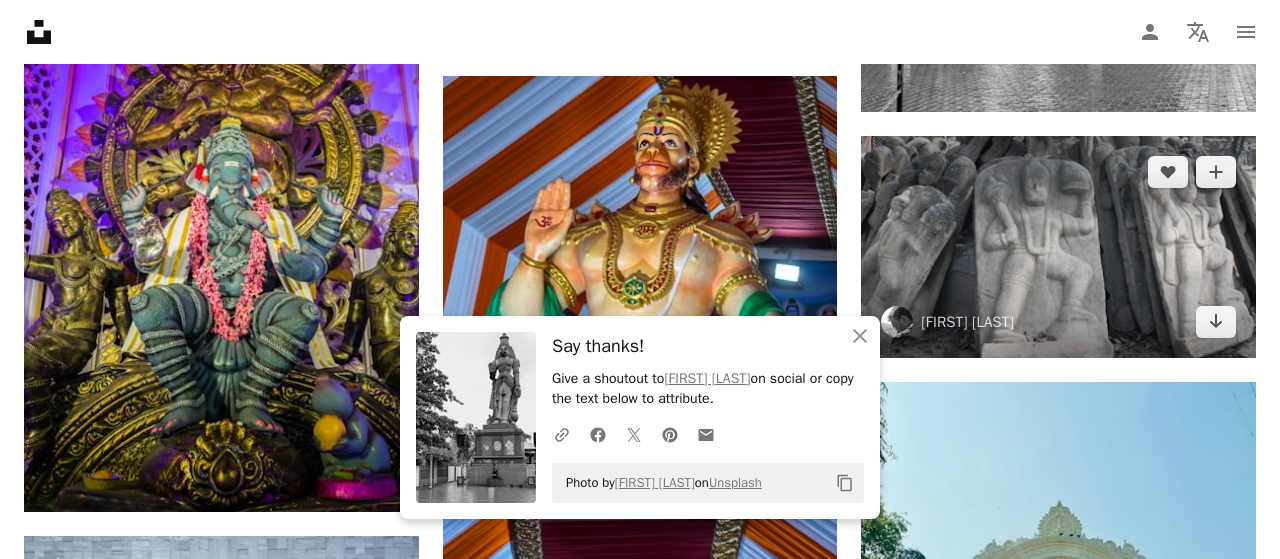 click at bounding box center [1058, 247] 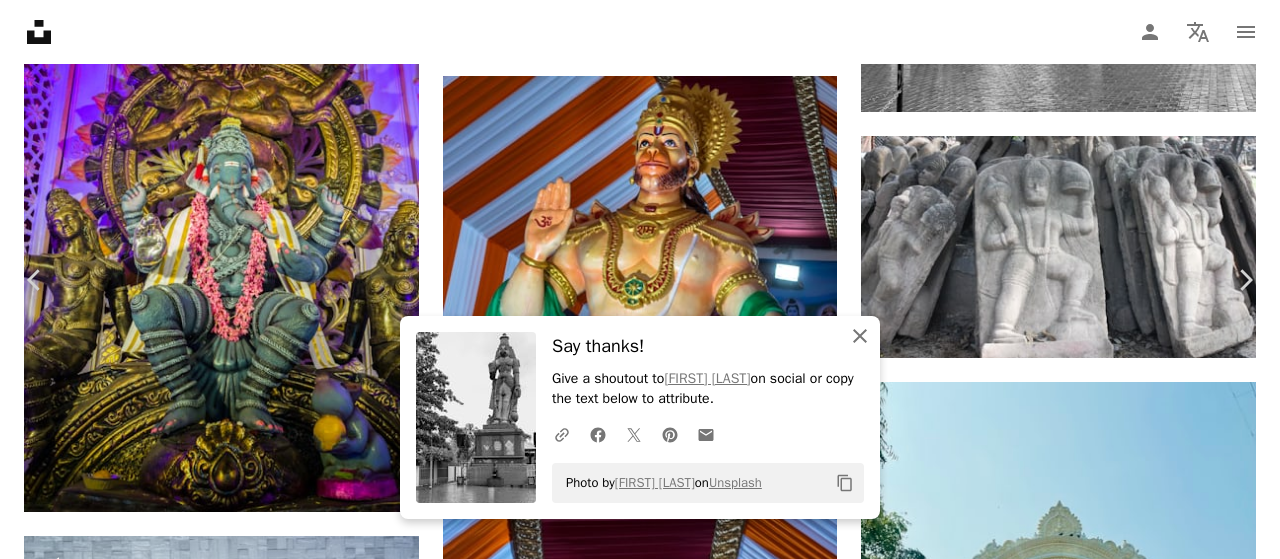 click 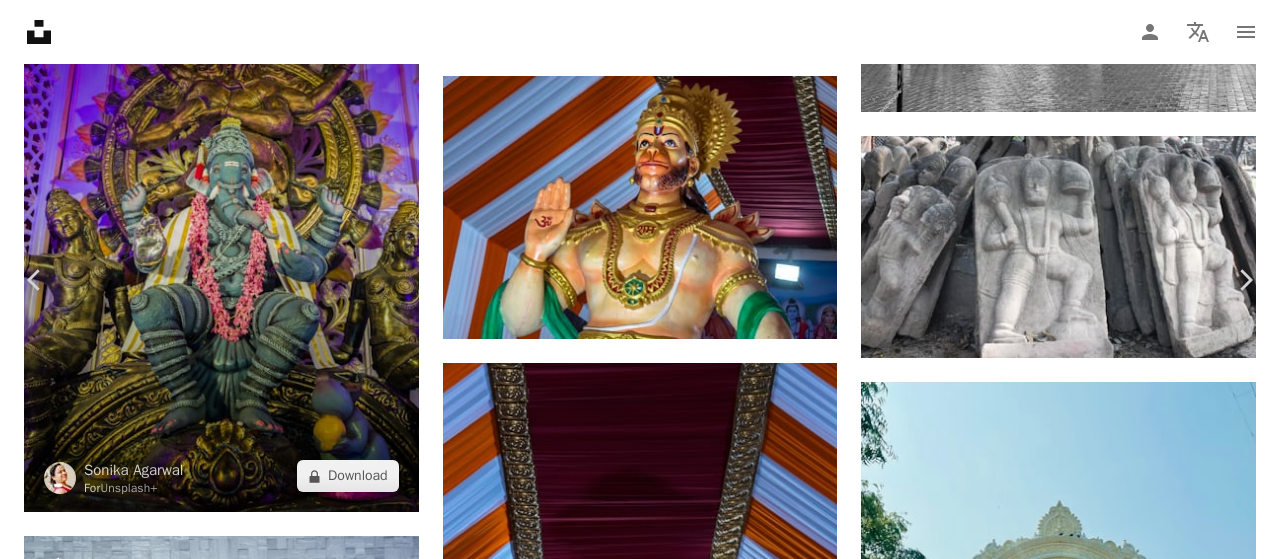 click on "An X shape" at bounding box center [20, 20] 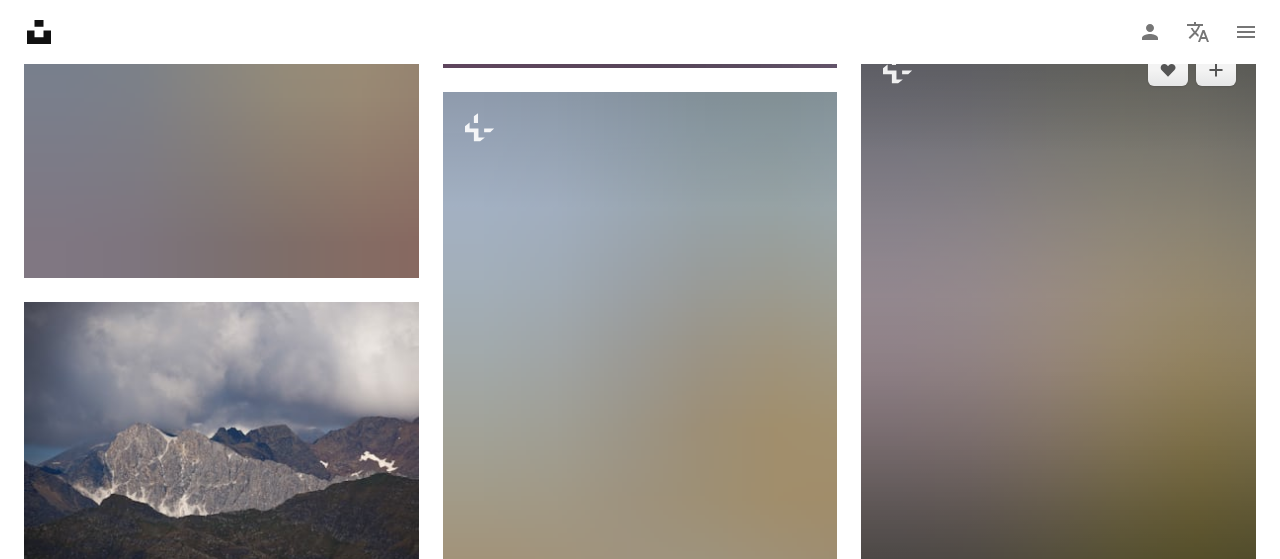 scroll, scrollTop: 23701, scrollLeft: 0, axis: vertical 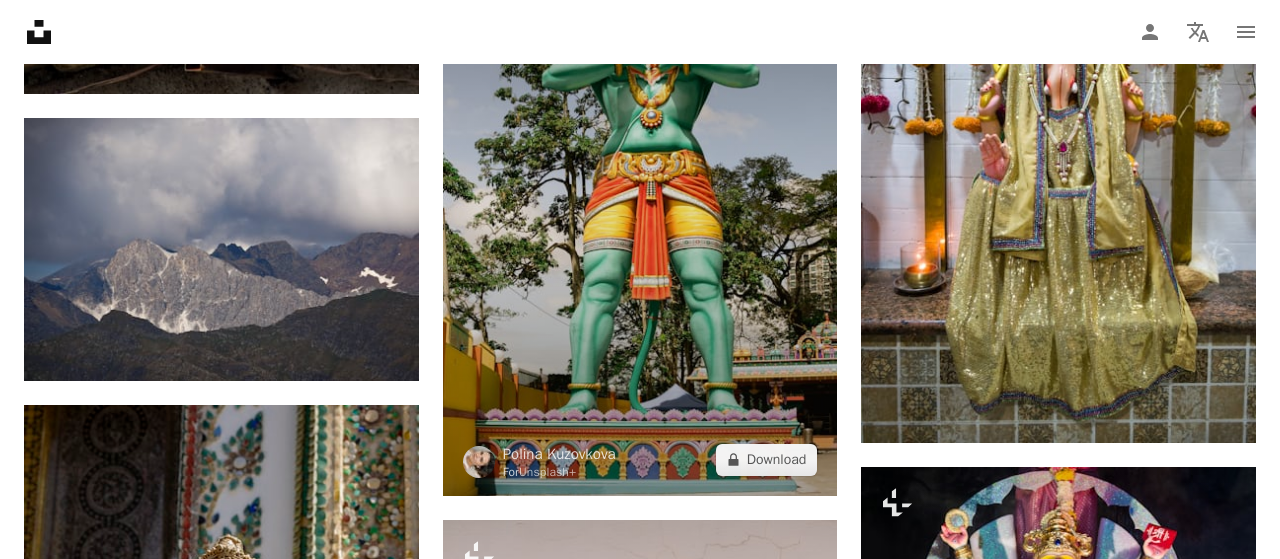 click at bounding box center [640, 202] 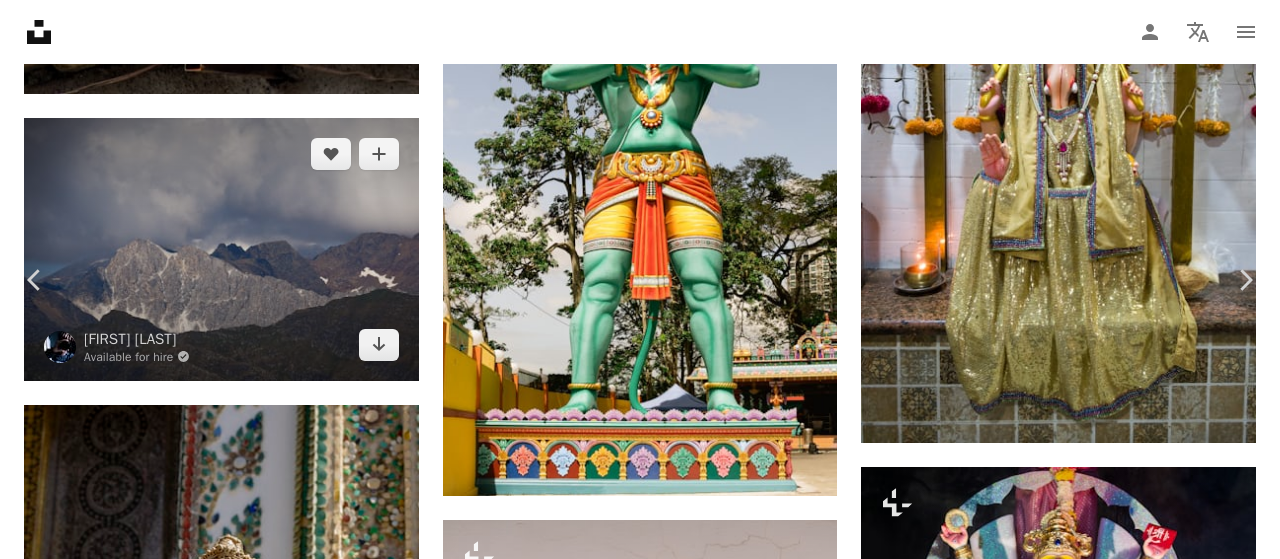 click on "An X shape" at bounding box center (20, 20) 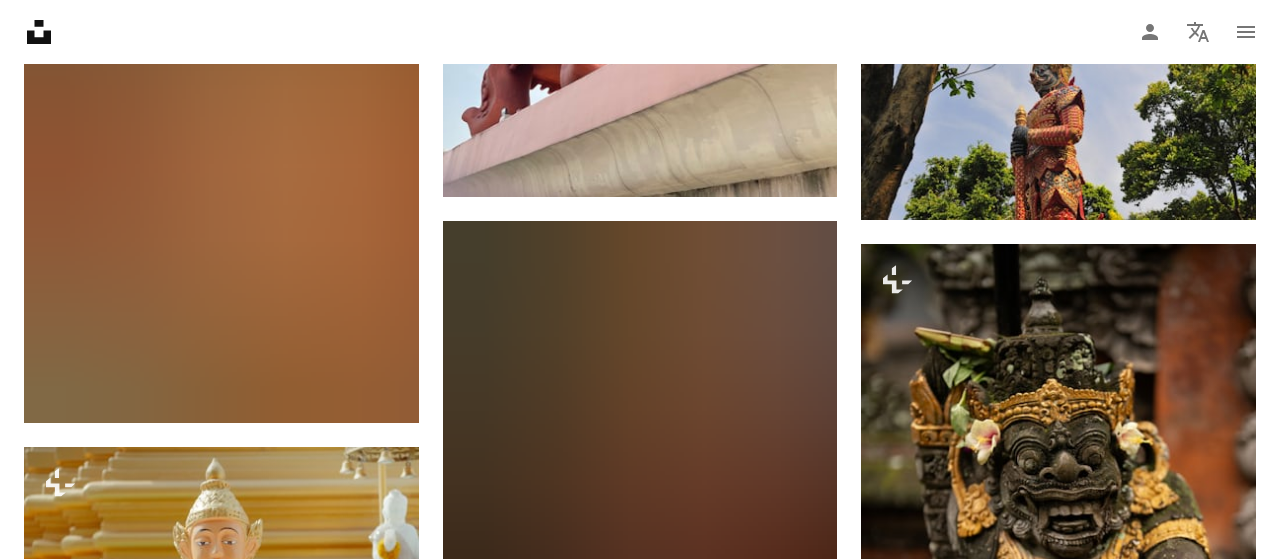 scroll, scrollTop: 26925, scrollLeft: 0, axis: vertical 